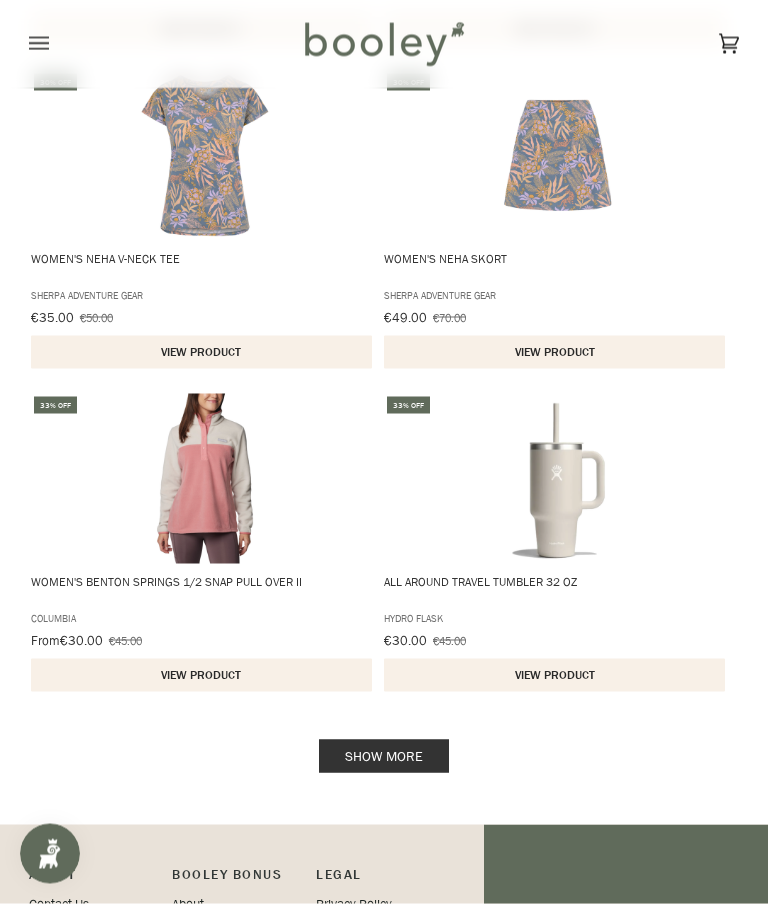 scroll, scrollTop: 3391, scrollLeft: 0, axis: vertical 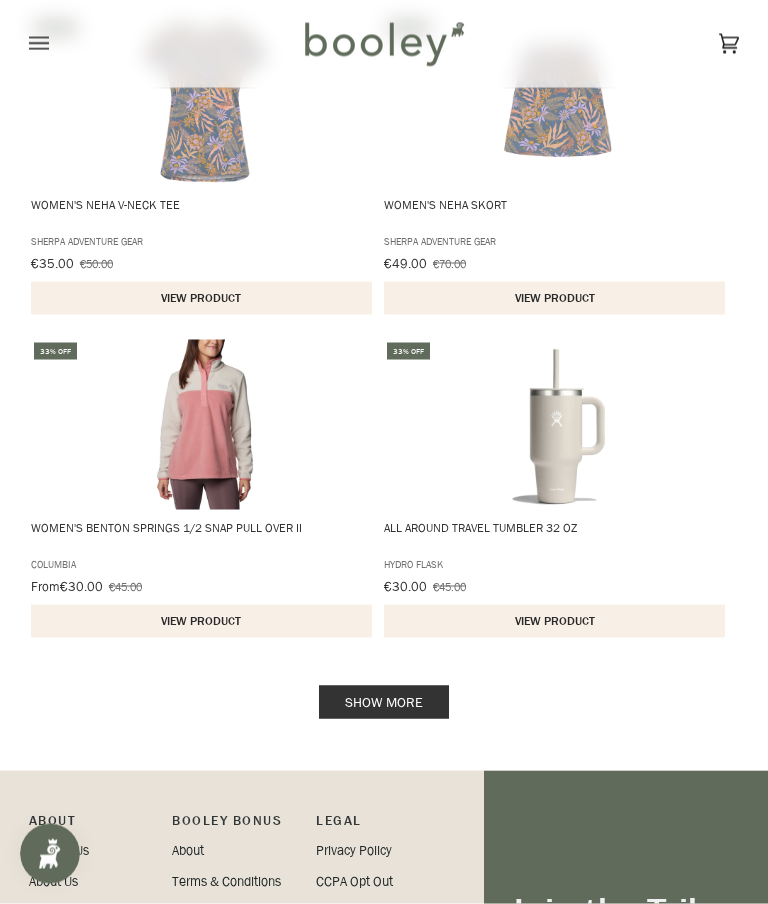 click on "Show more" at bounding box center [384, 702] 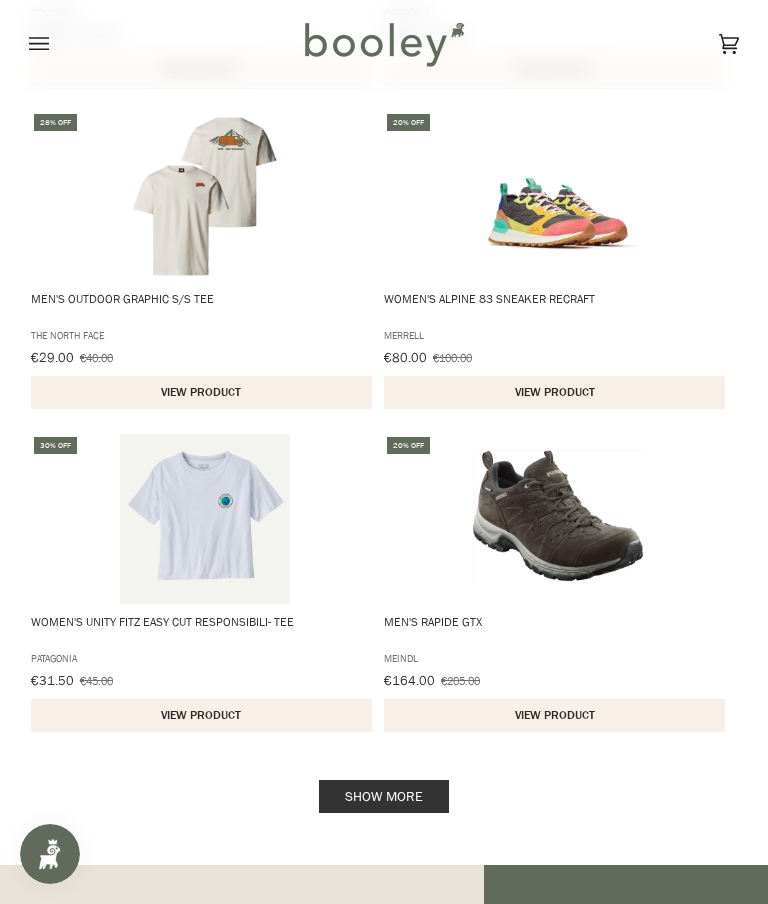 scroll, scrollTop: 6582, scrollLeft: 0, axis: vertical 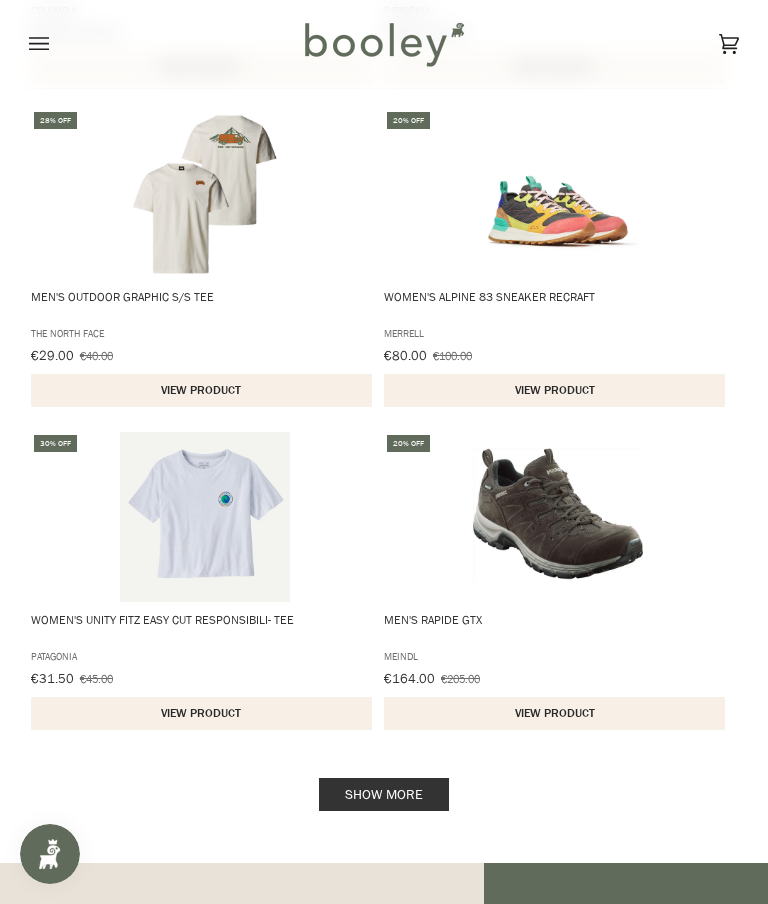 click on "Show more" at bounding box center (384, 794) 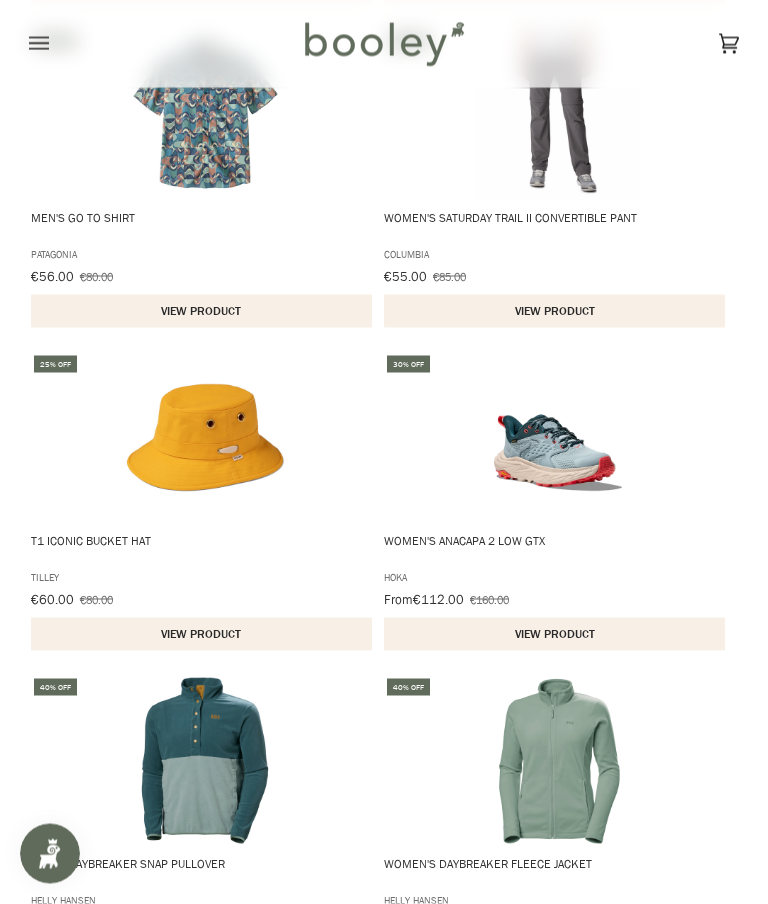 scroll, scrollTop: 4947, scrollLeft: 0, axis: vertical 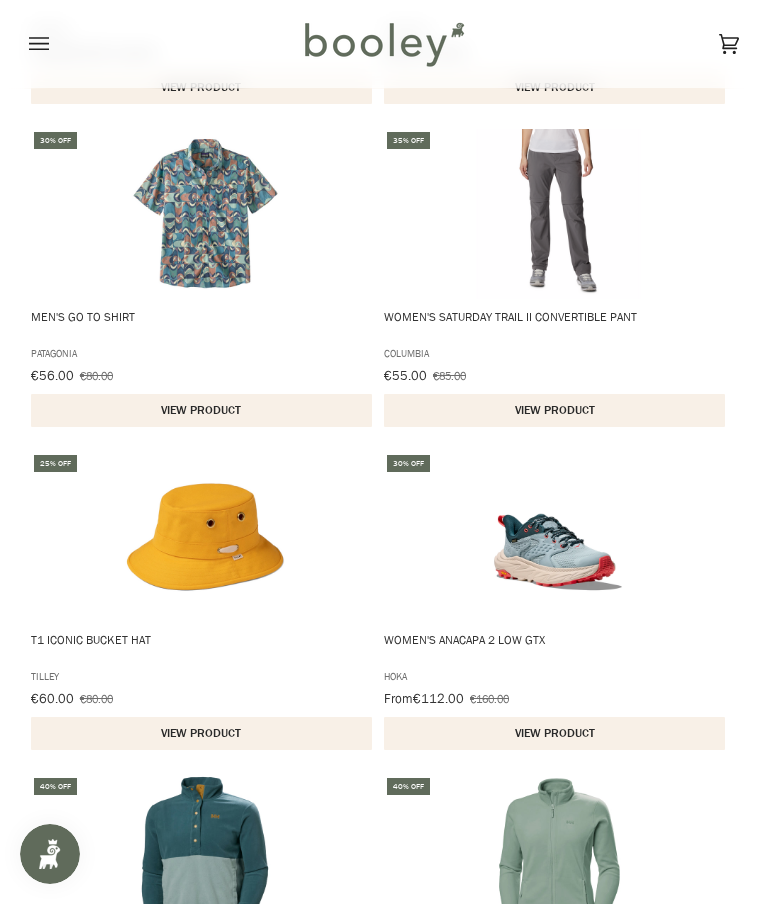 click 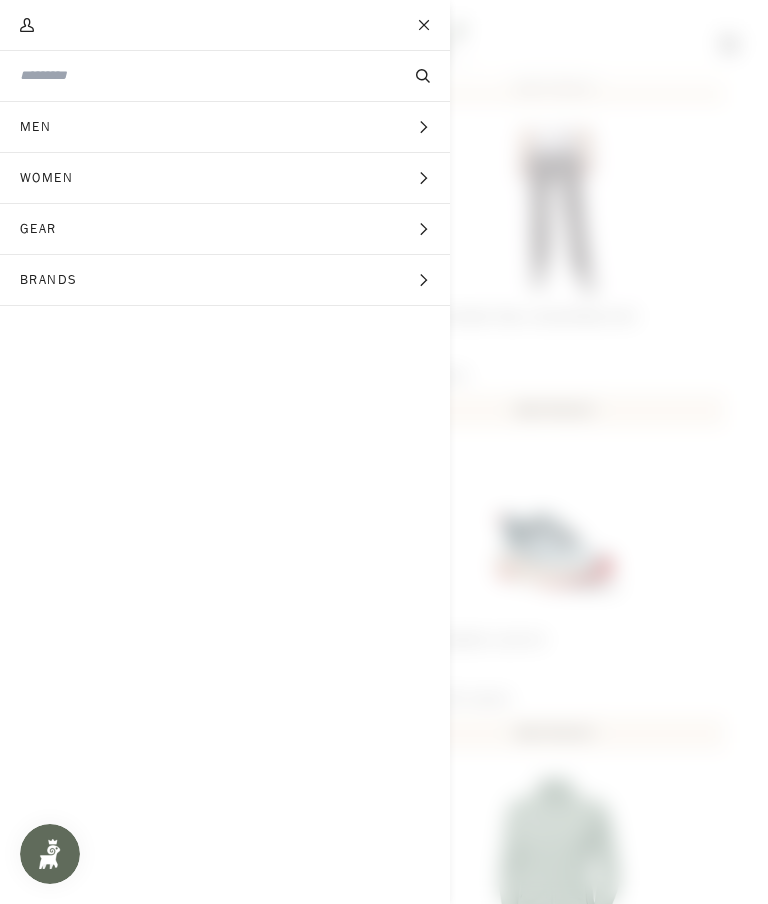 click 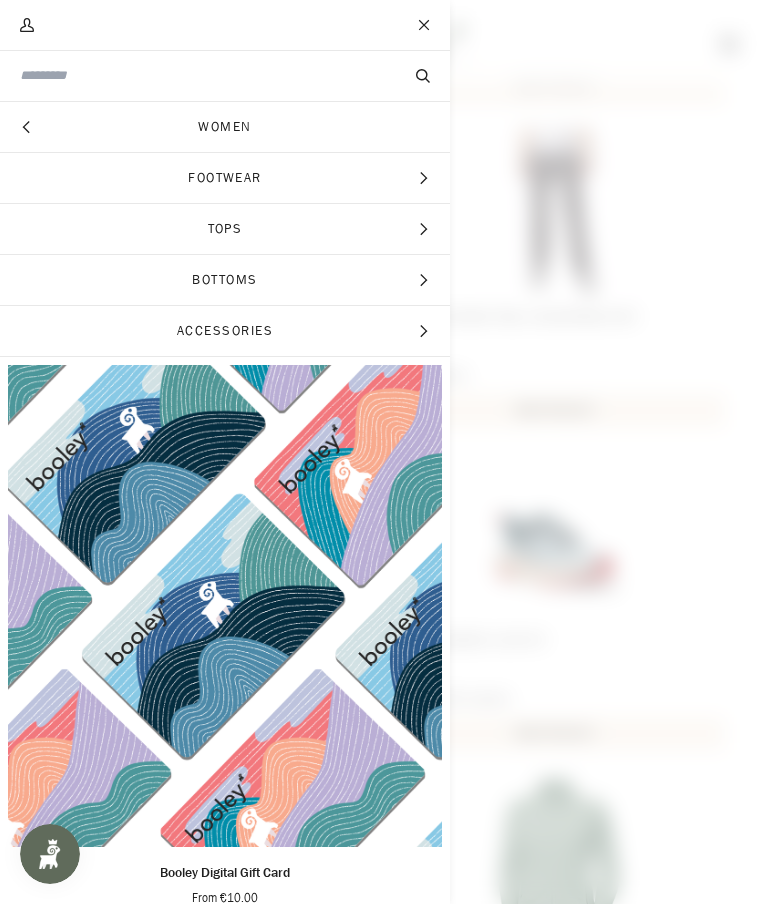 click 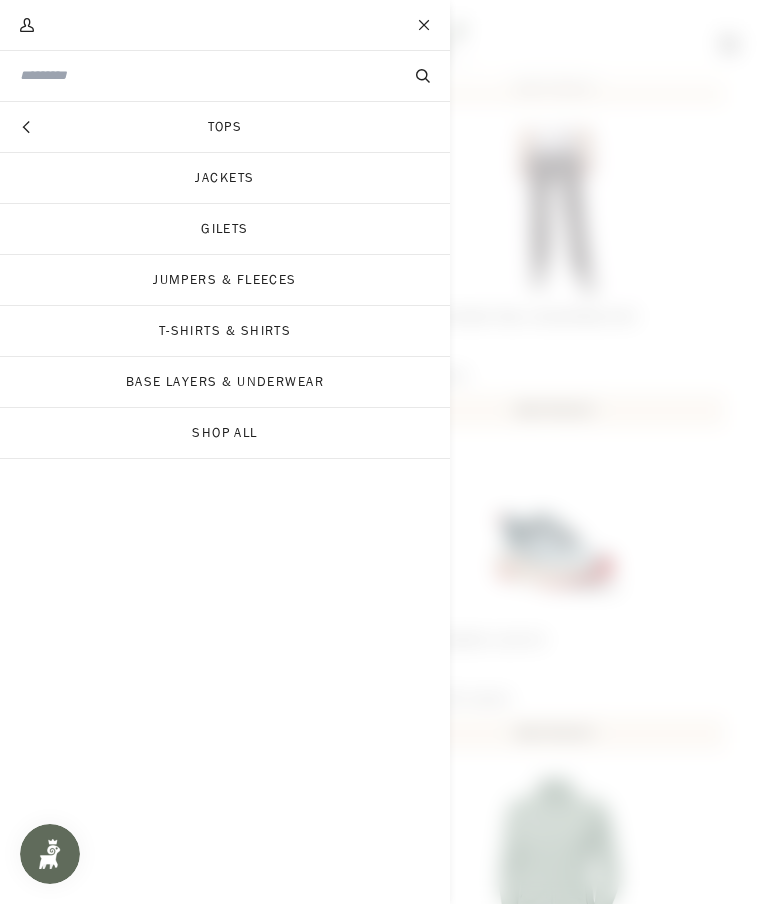 click on "Gilets" at bounding box center (225, 229) 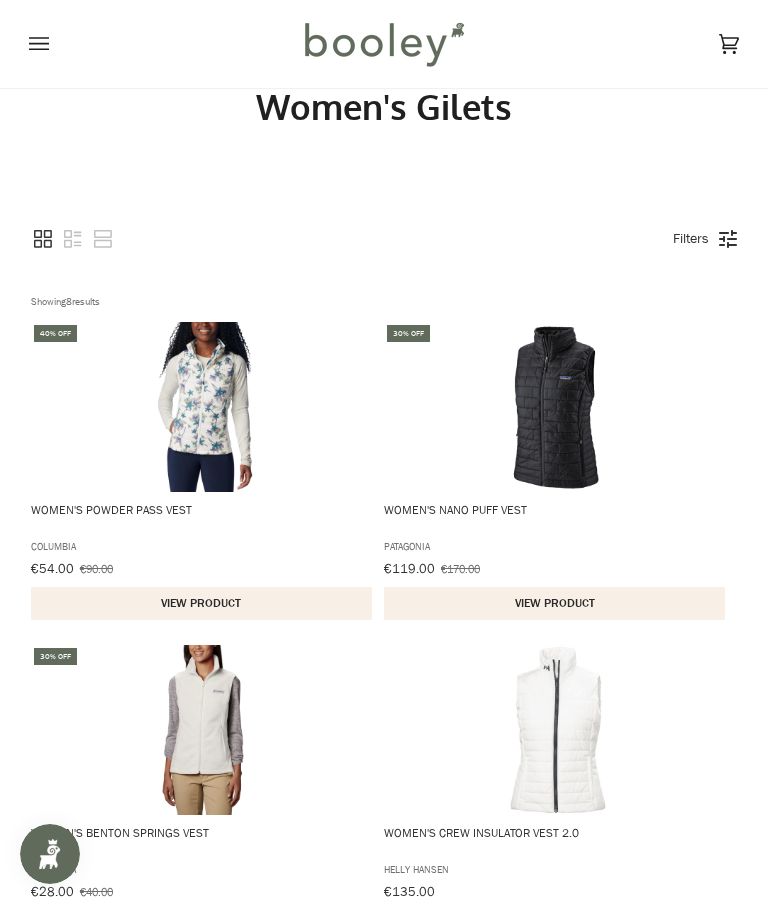 scroll, scrollTop: 59, scrollLeft: 0, axis: vertical 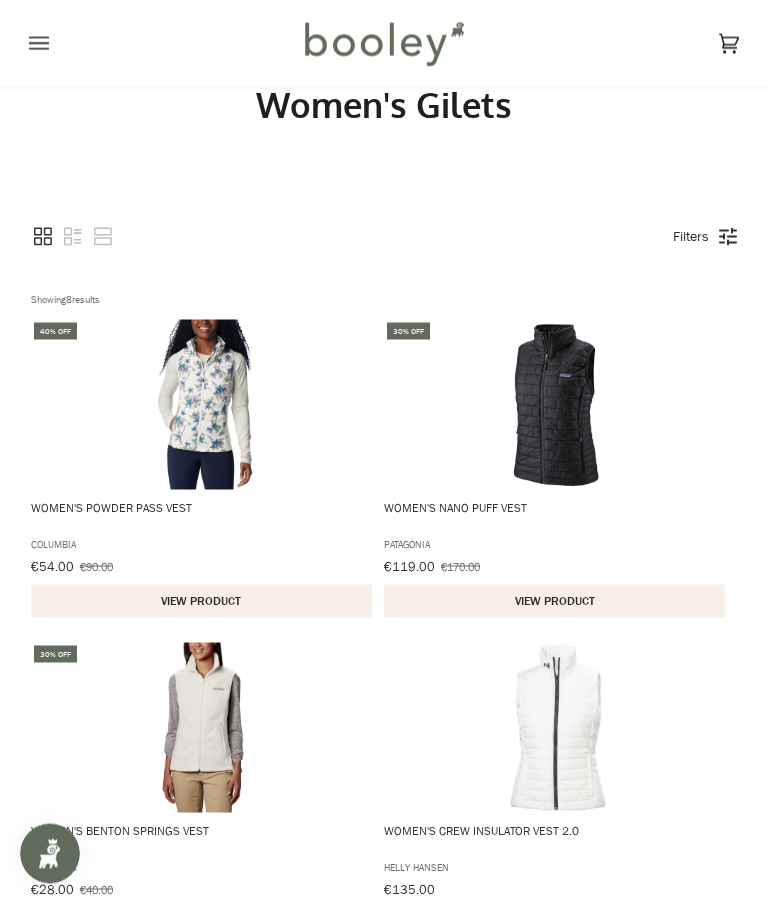 click on "View product" at bounding box center [201, 601] 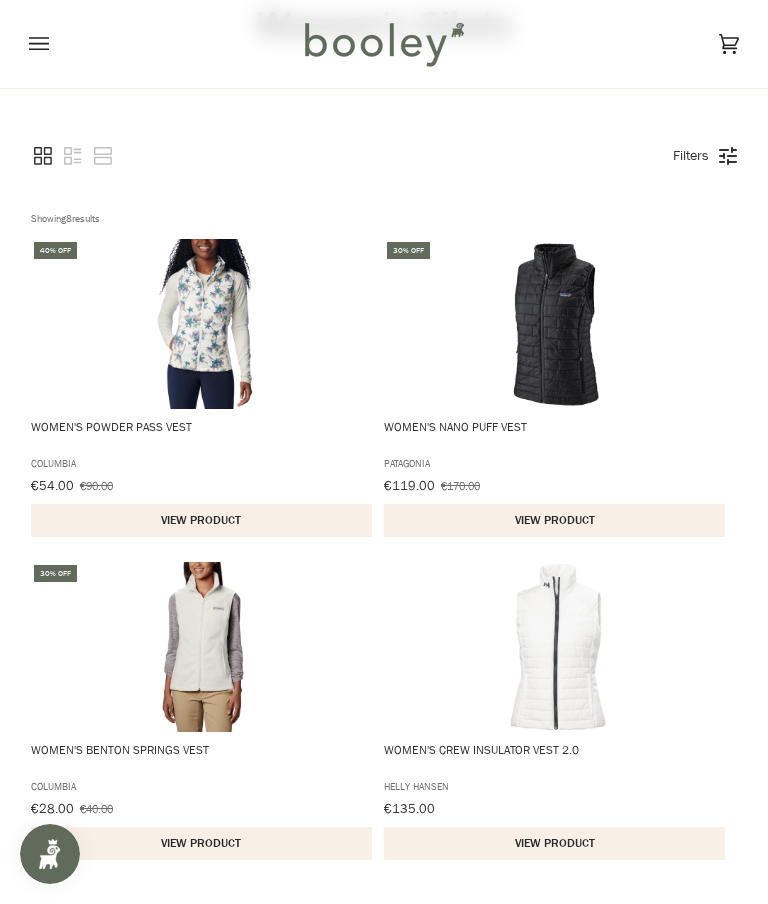 click at bounding box center (558, 324) 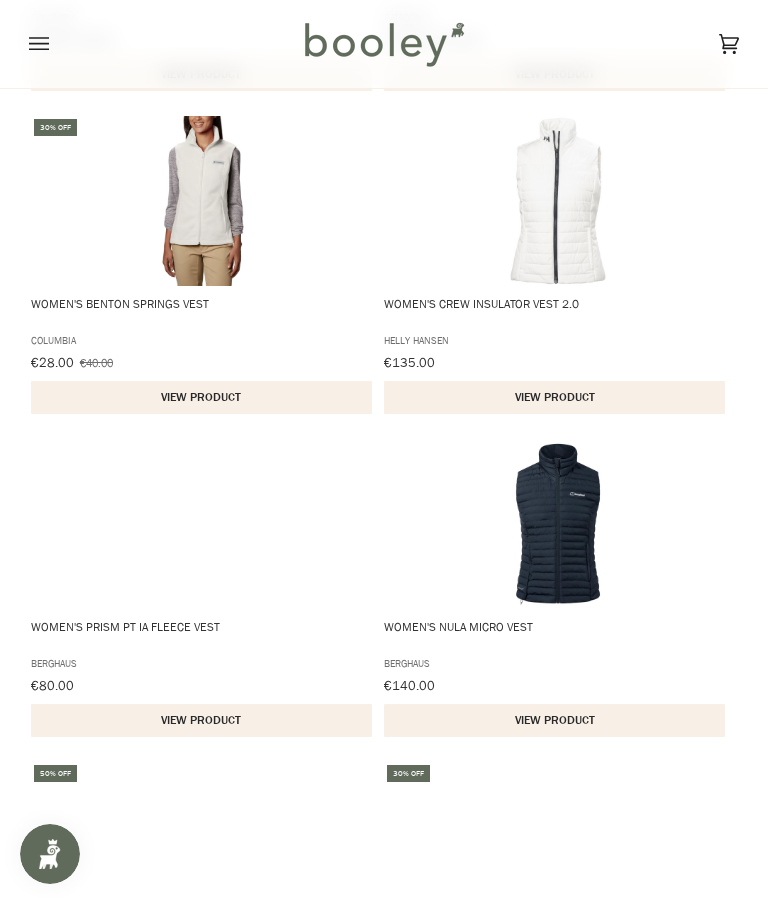 scroll, scrollTop: 582, scrollLeft: 0, axis: vertical 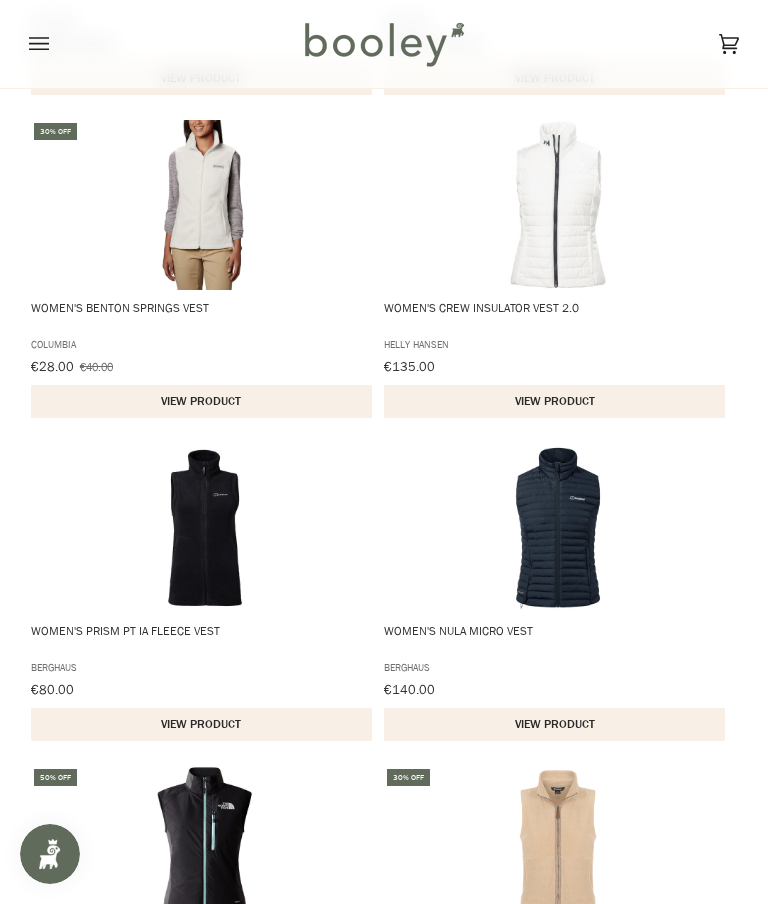 click at bounding box center (205, 205) 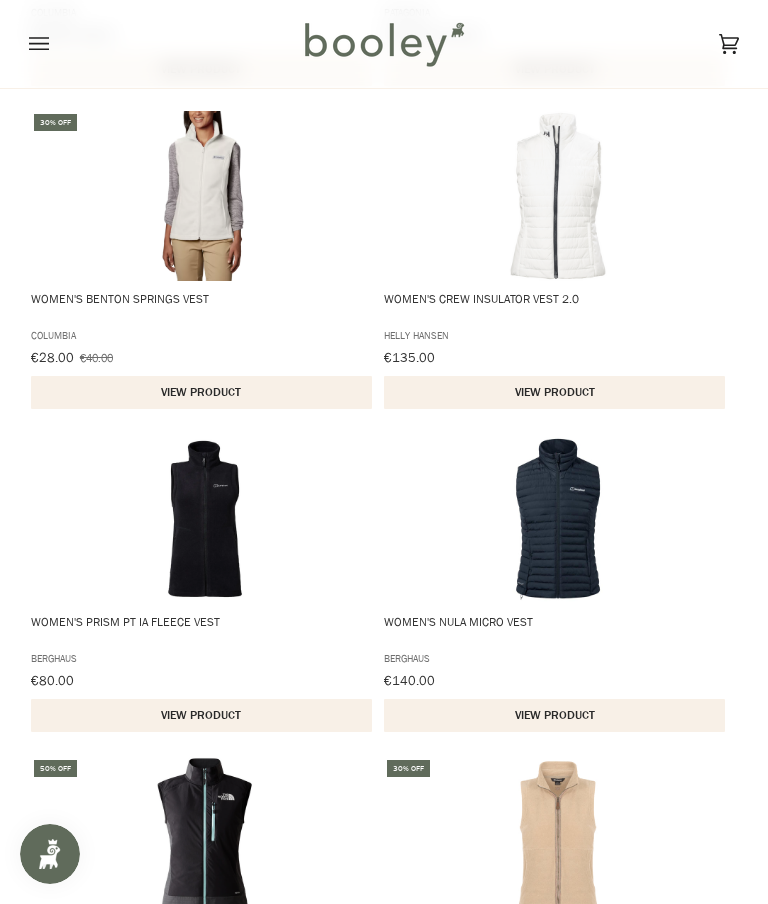 scroll, scrollTop: 585, scrollLeft: 0, axis: vertical 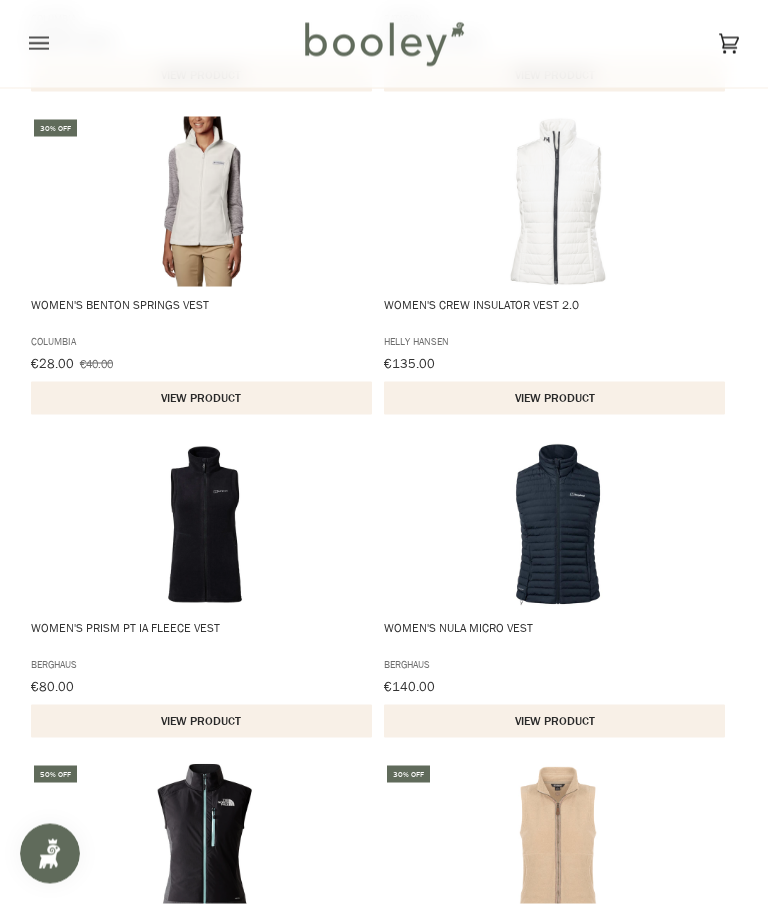 click at bounding box center (558, 202) 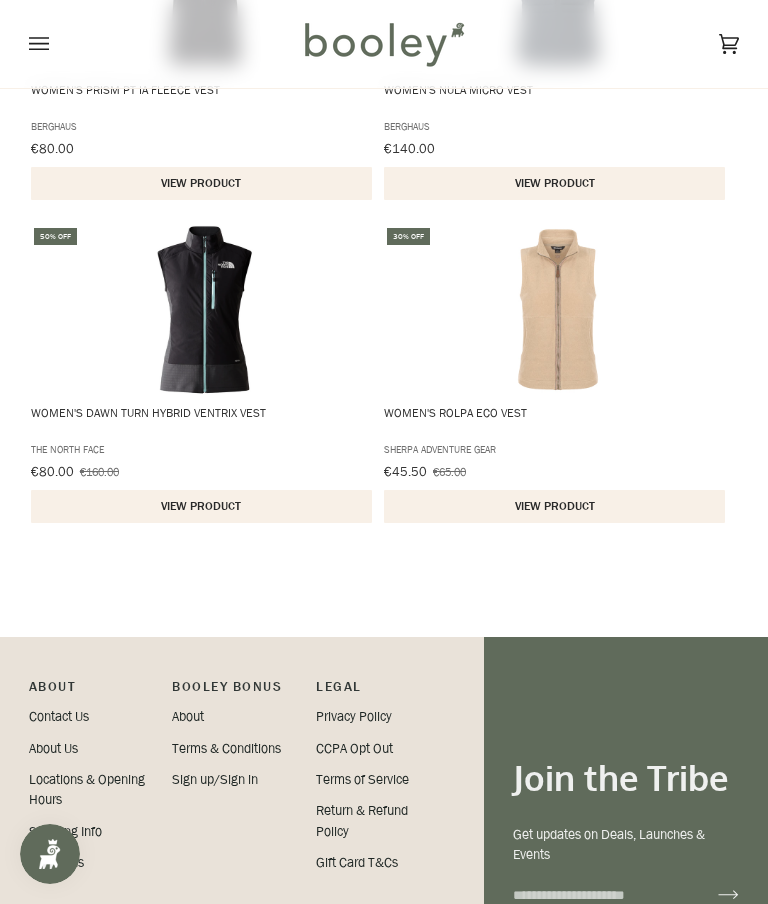 scroll, scrollTop: 1124, scrollLeft: 0, axis: vertical 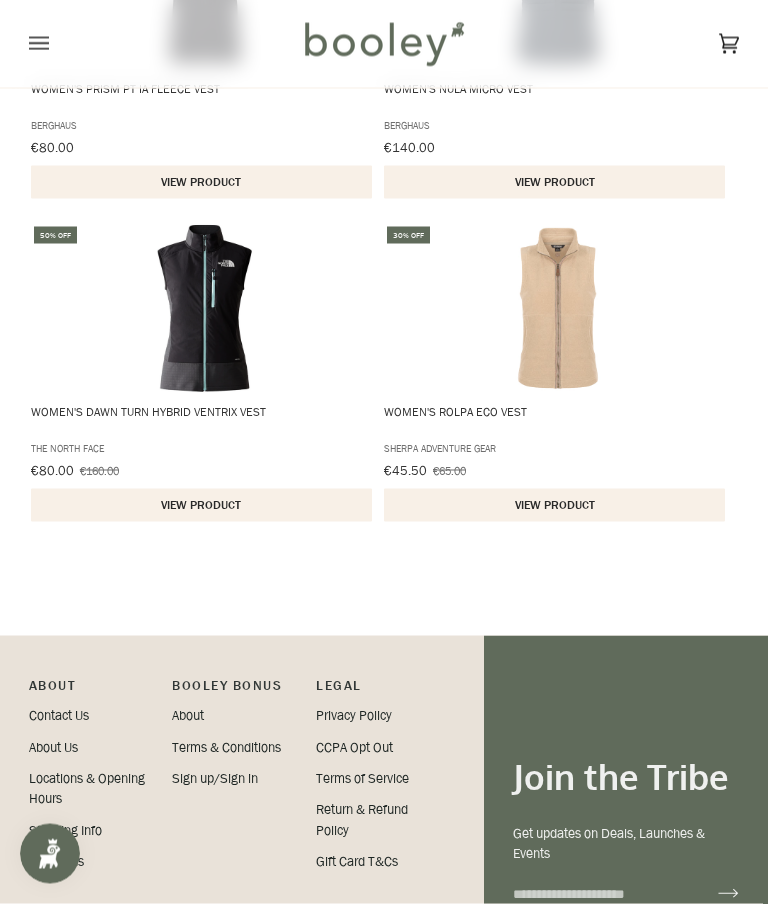 click on "View product" at bounding box center (554, 505) 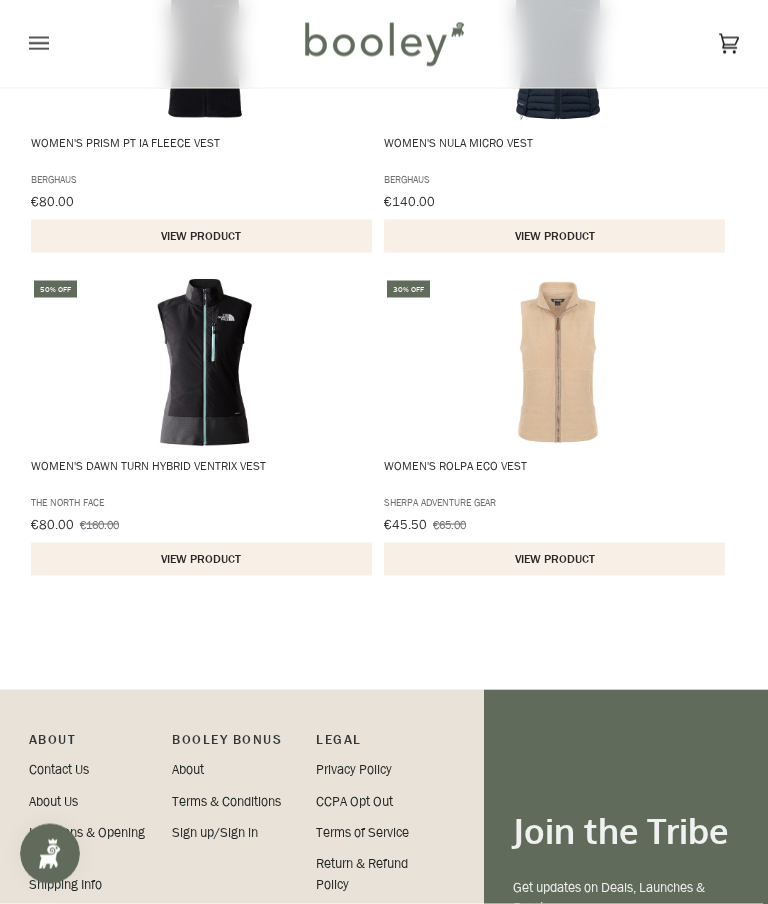 scroll, scrollTop: 1072, scrollLeft: 0, axis: vertical 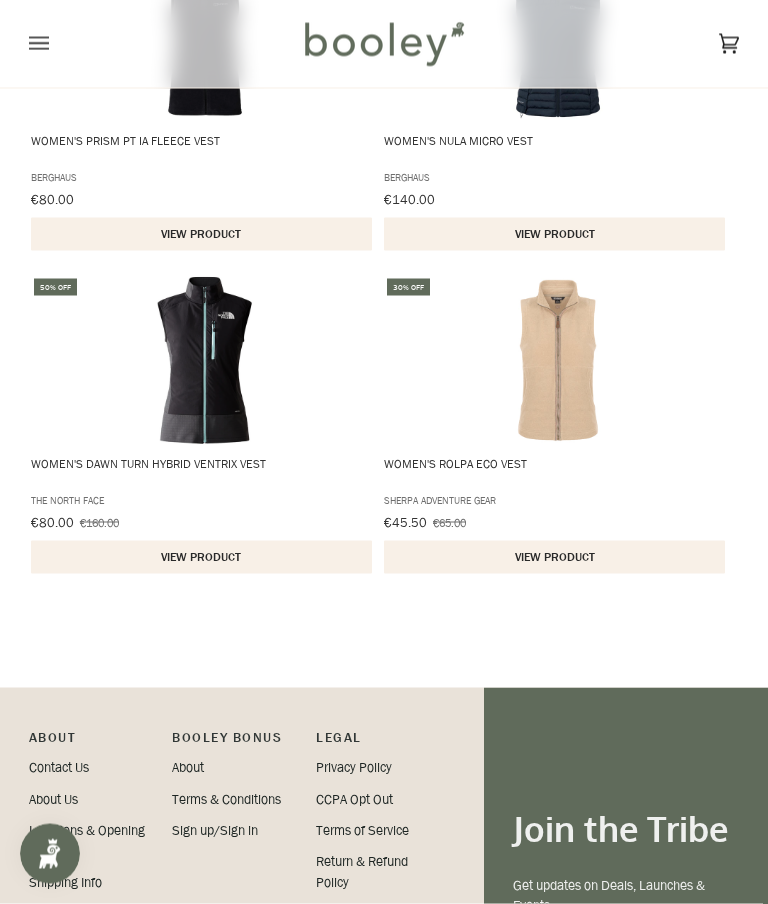 click on "View product" at bounding box center (201, 557) 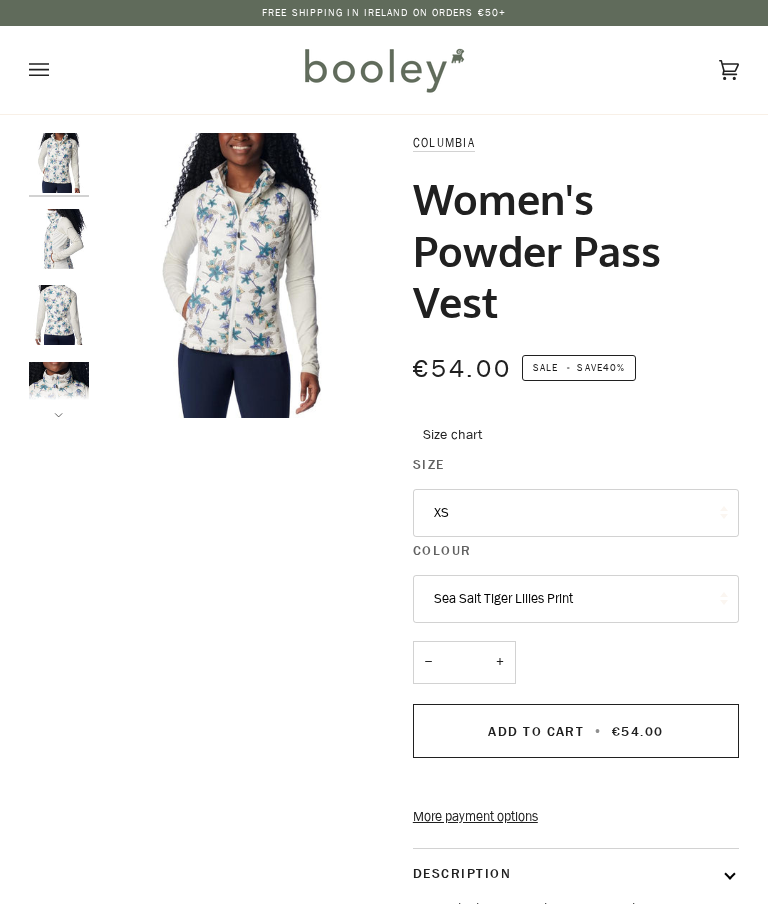 scroll, scrollTop: 0, scrollLeft: 0, axis: both 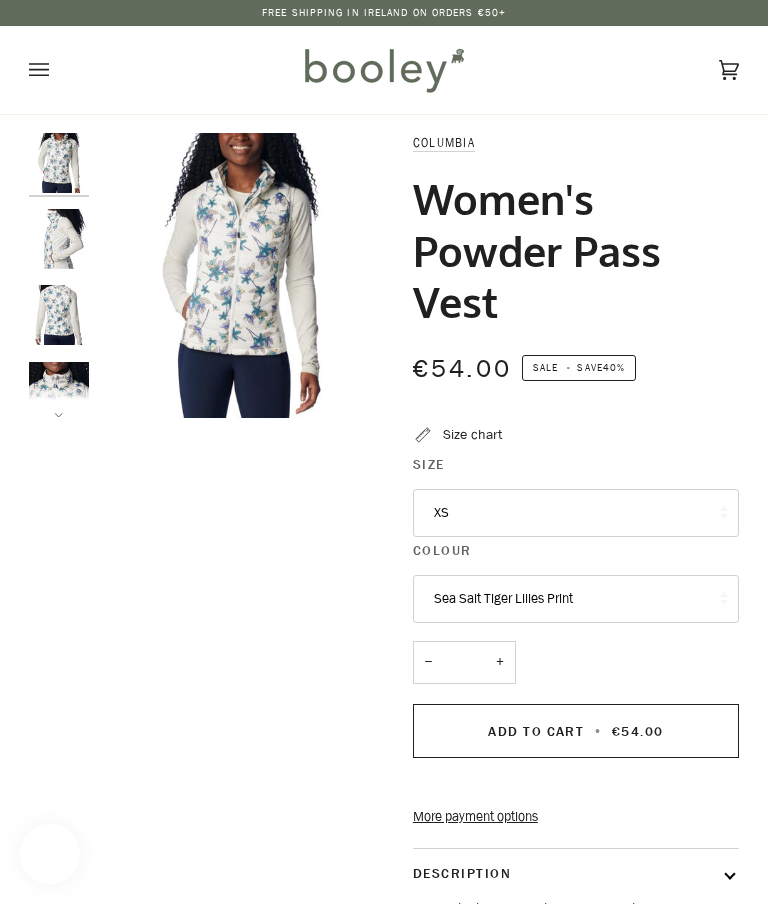 click on "XS" at bounding box center [576, 513] 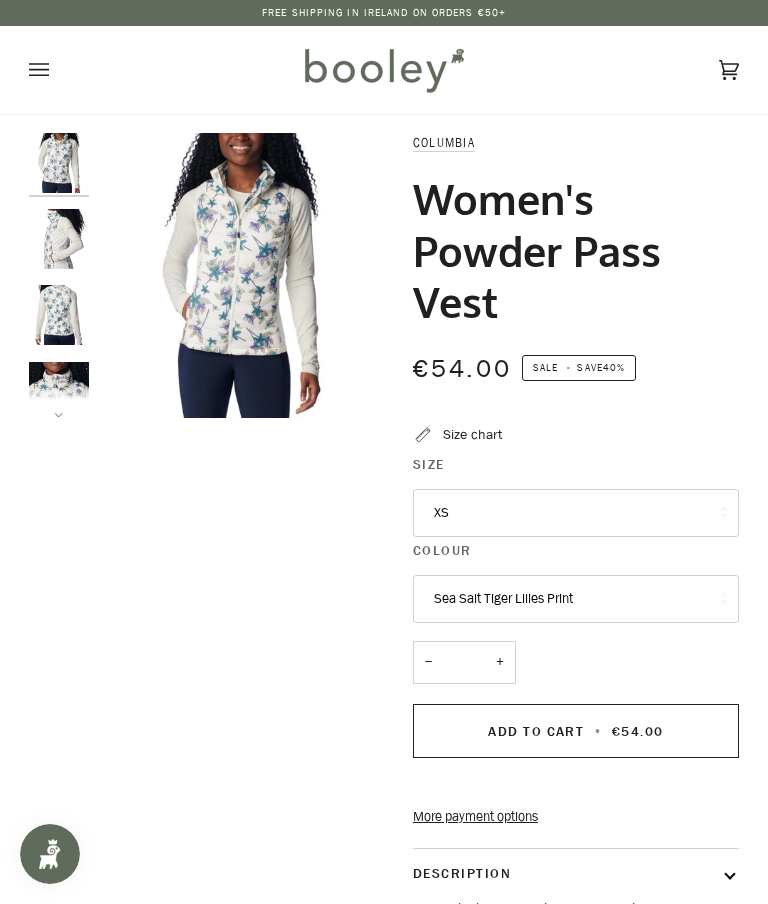 scroll, scrollTop: 0, scrollLeft: 0, axis: both 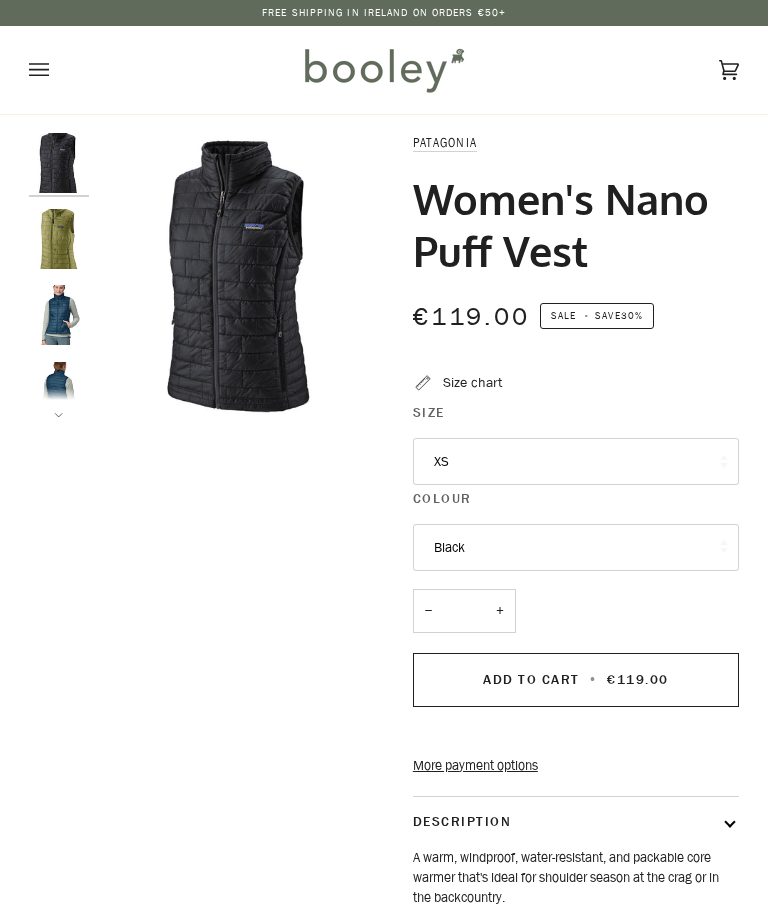 click on "XS" at bounding box center [576, 462] 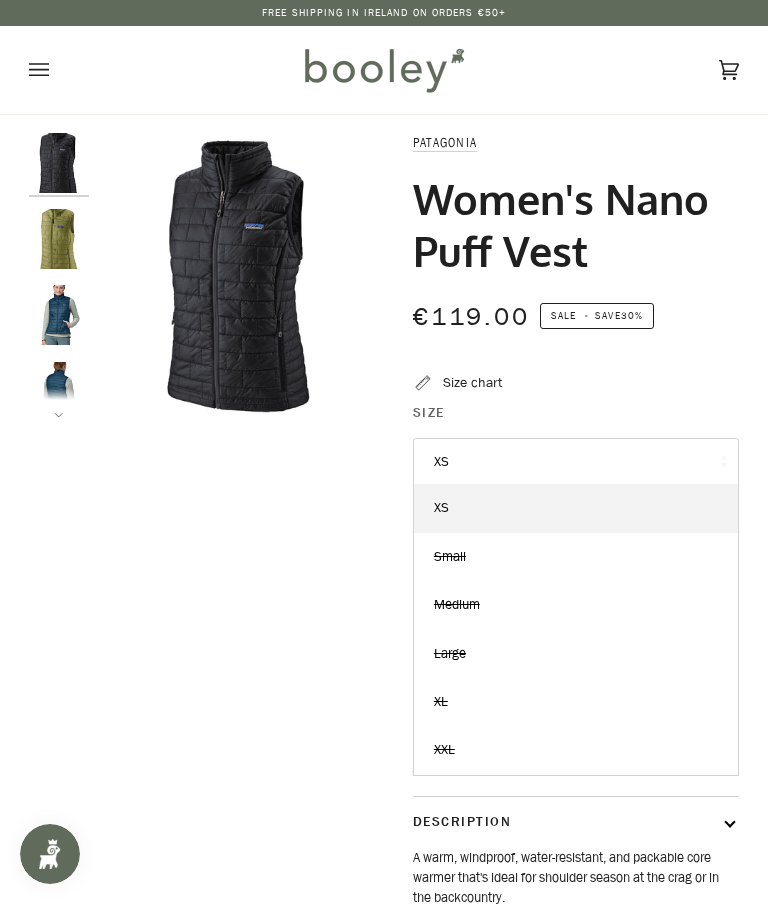 scroll, scrollTop: 0, scrollLeft: 0, axis: both 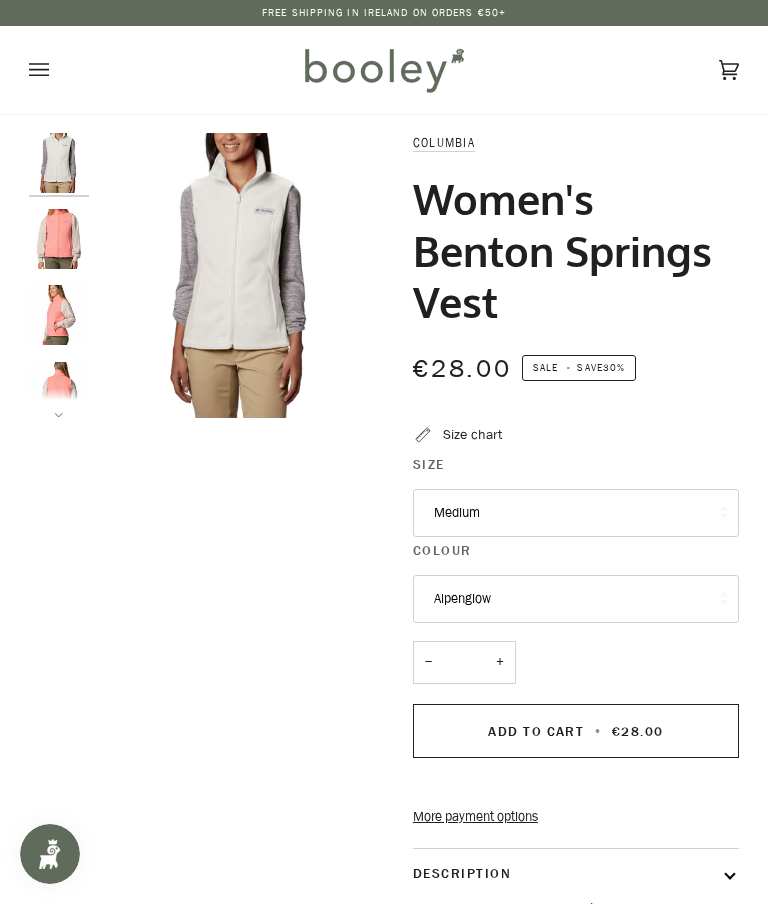 click on "Medium" at bounding box center (576, 513) 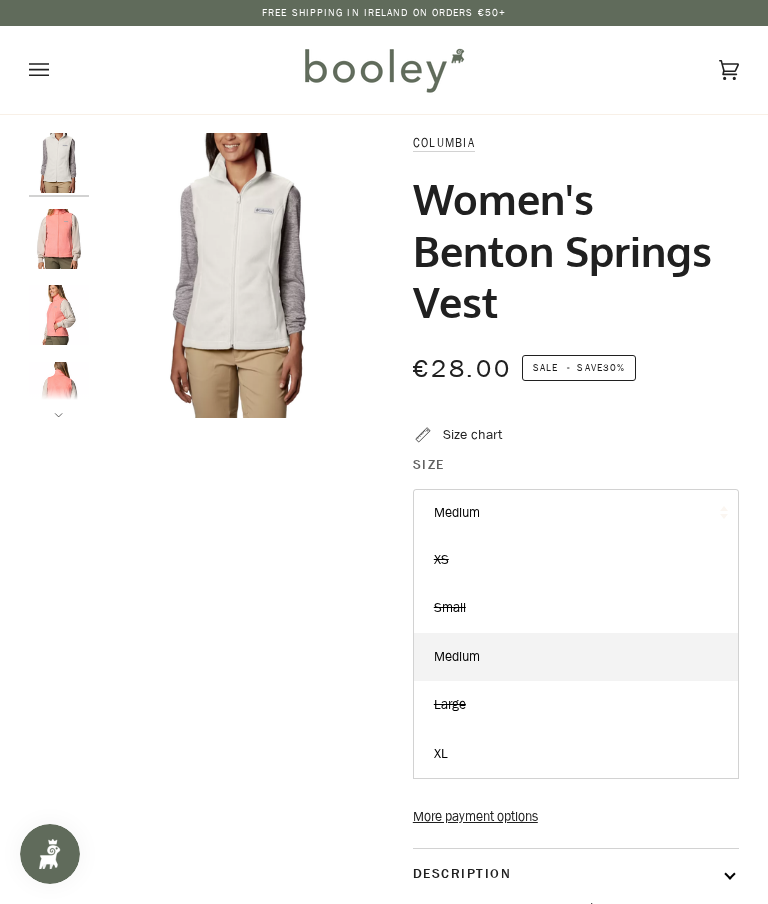 click at bounding box center (59, 239) 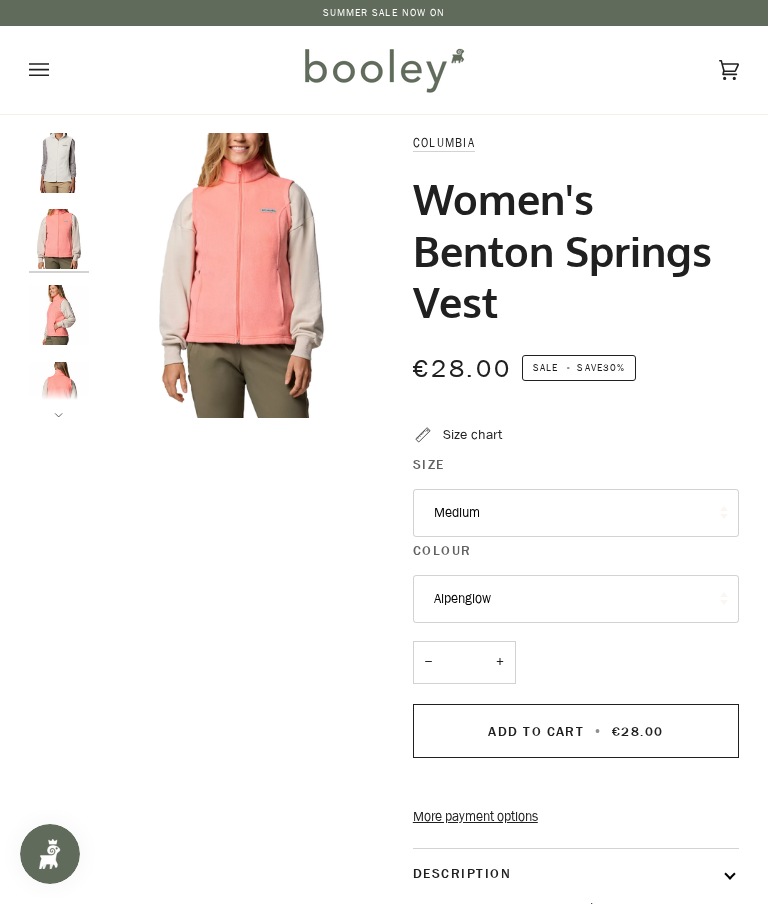 click on "Medium" at bounding box center (576, 513) 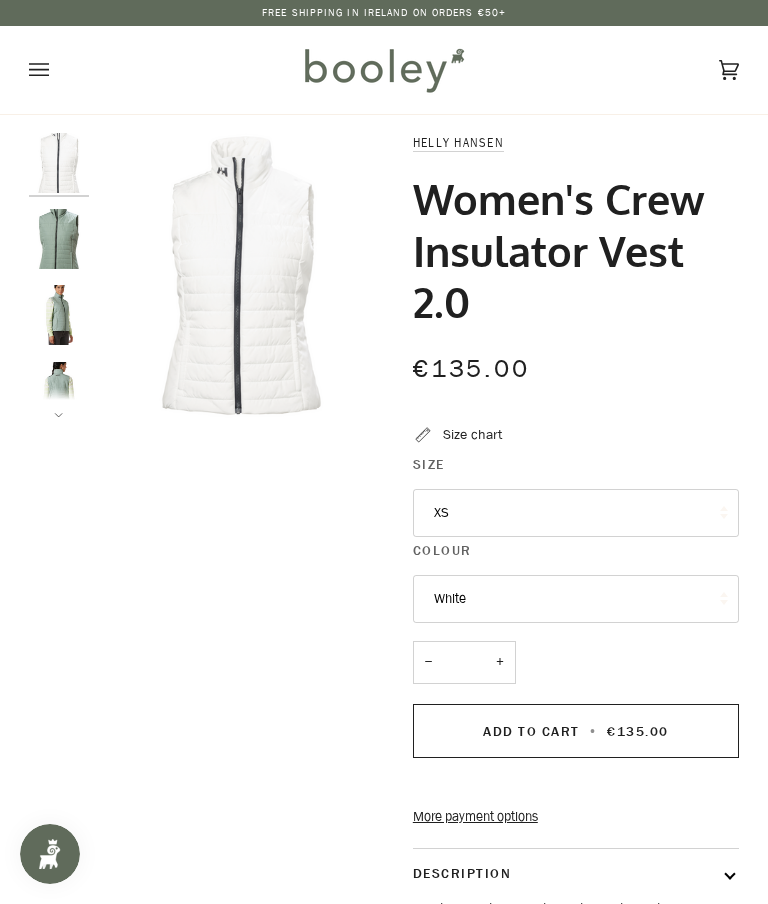 scroll, scrollTop: 0, scrollLeft: 0, axis: both 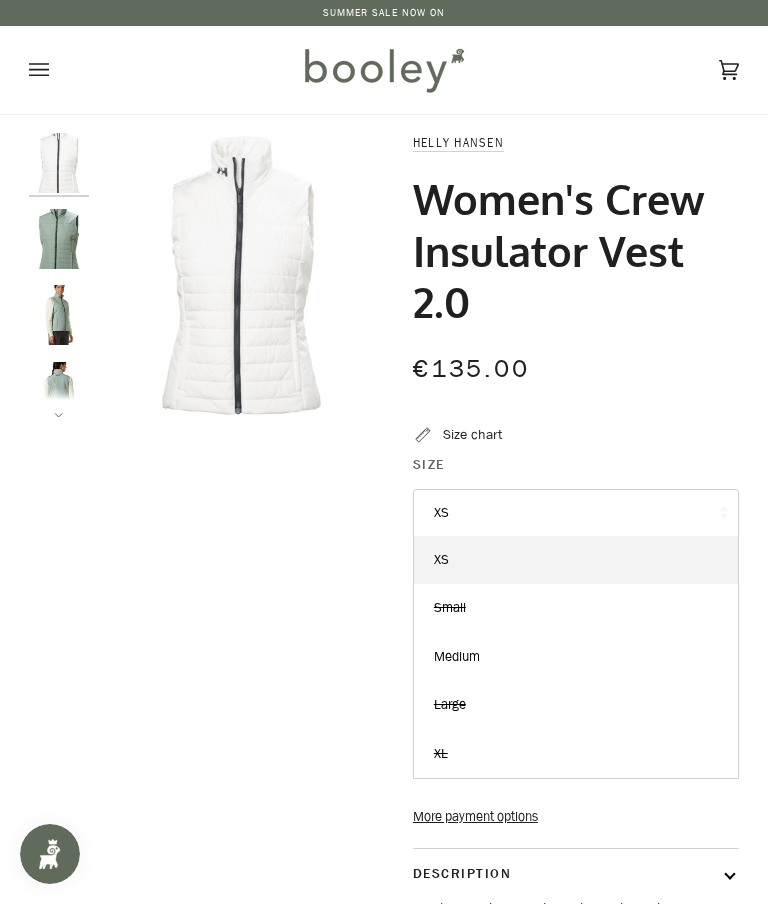 click on "Medium" at bounding box center (576, 657) 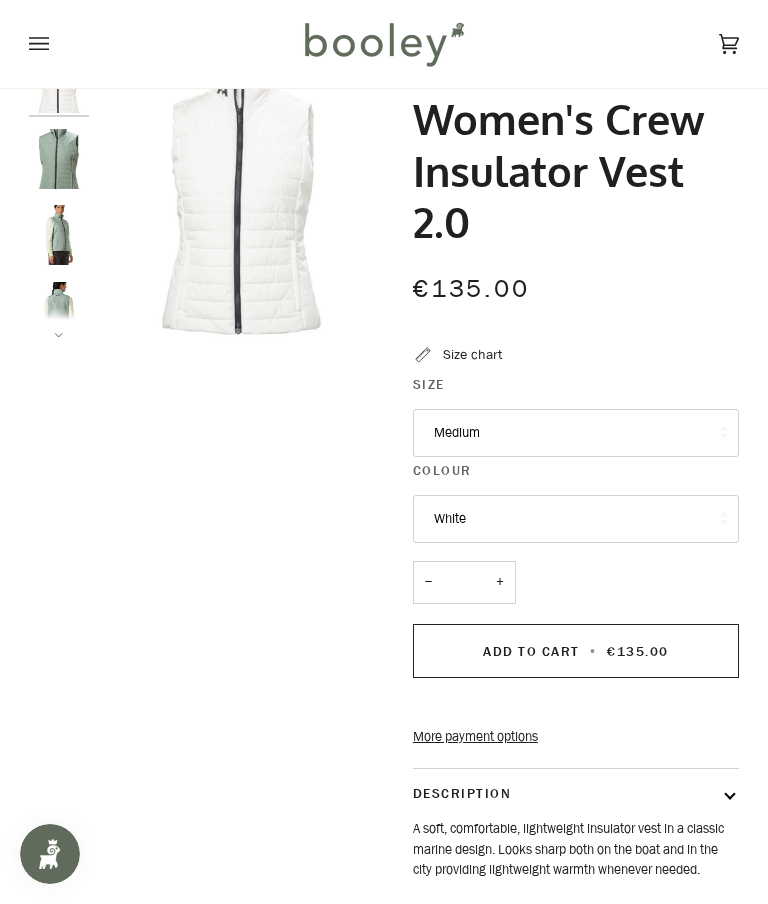 click at bounding box center [59, 159] 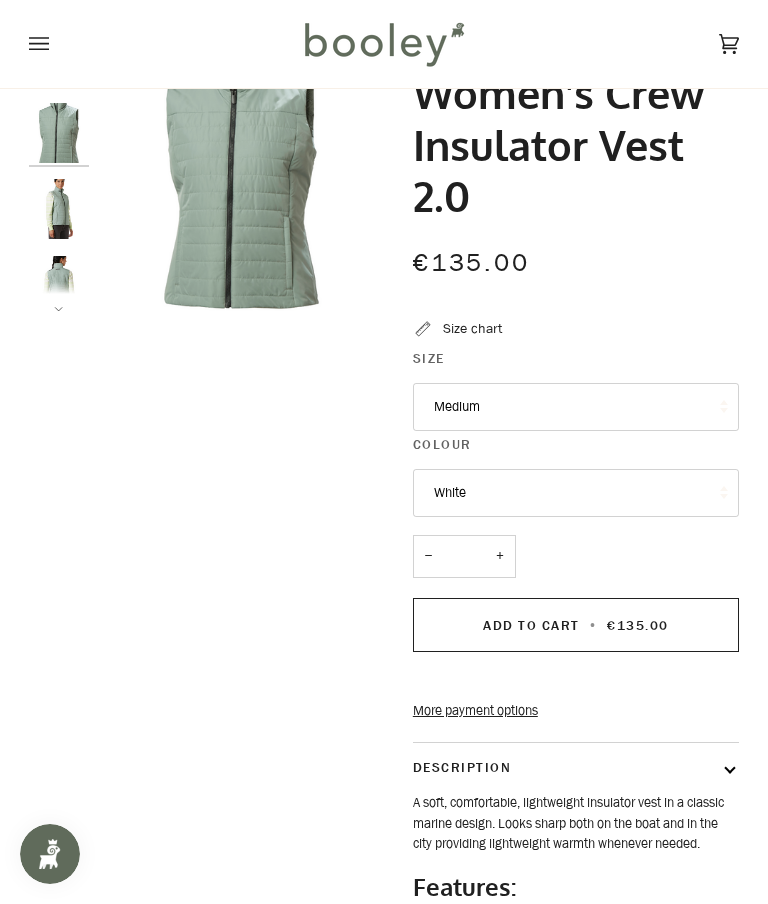 scroll, scrollTop: 110, scrollLeft: 0, axis: vertical 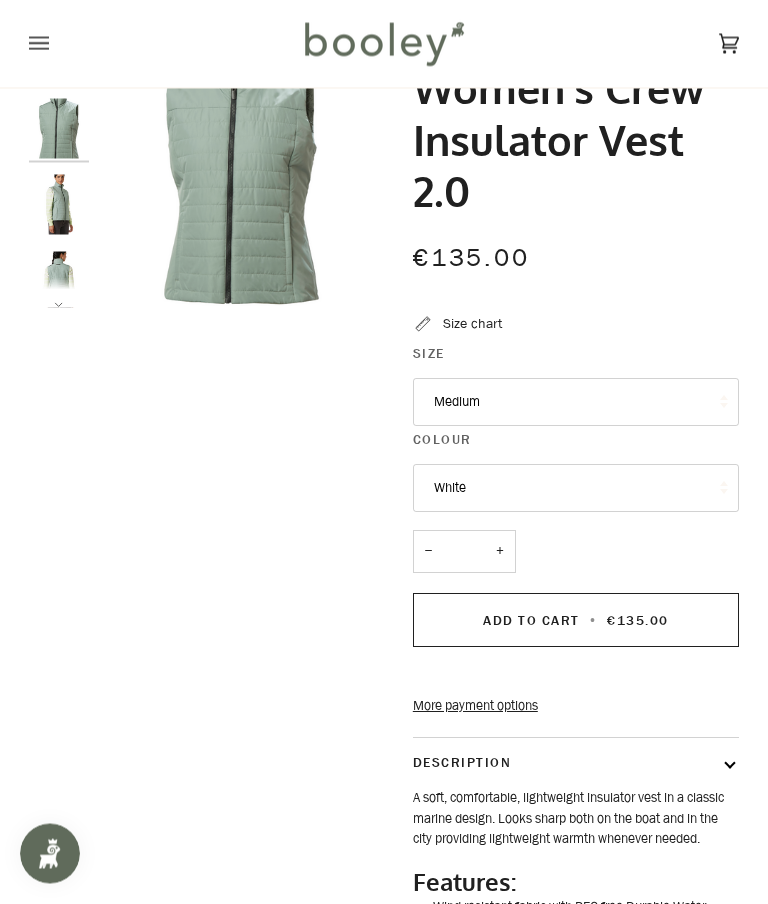 click on "White" at bounding box center [576, 489] 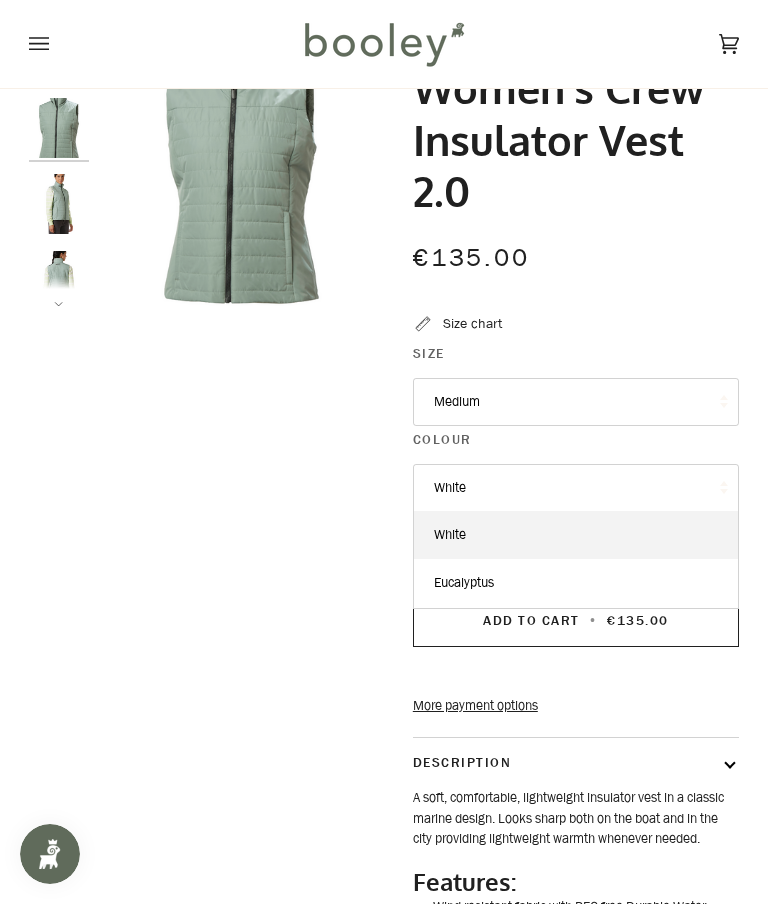 click on "Eucalyptus" at bounding box center [576, 583] 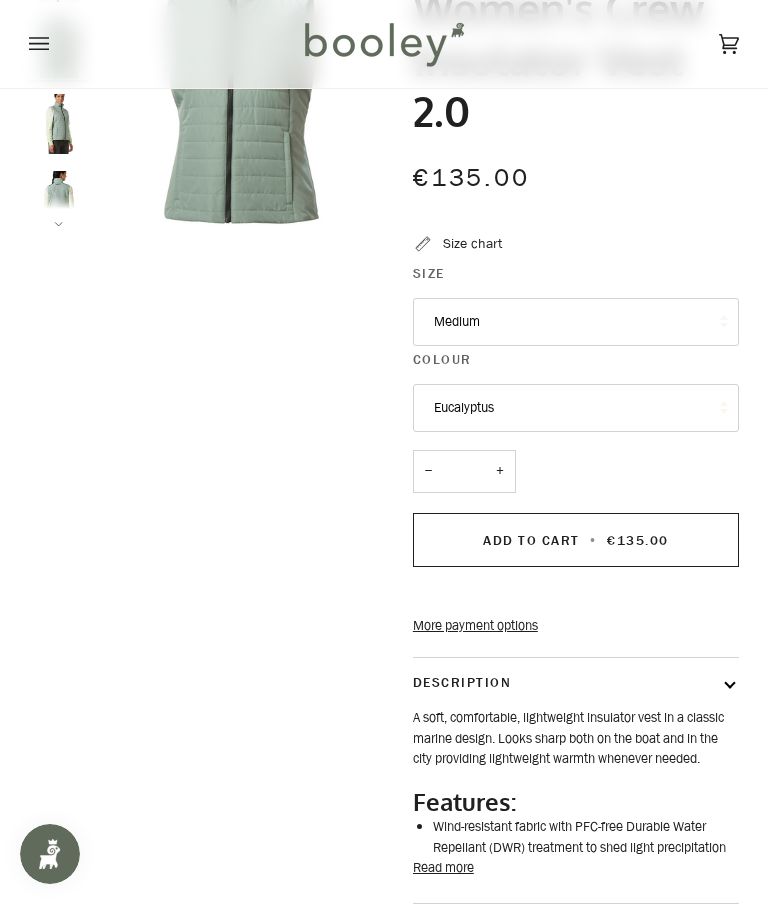click on "Medium" at bounding box center (576, 322) 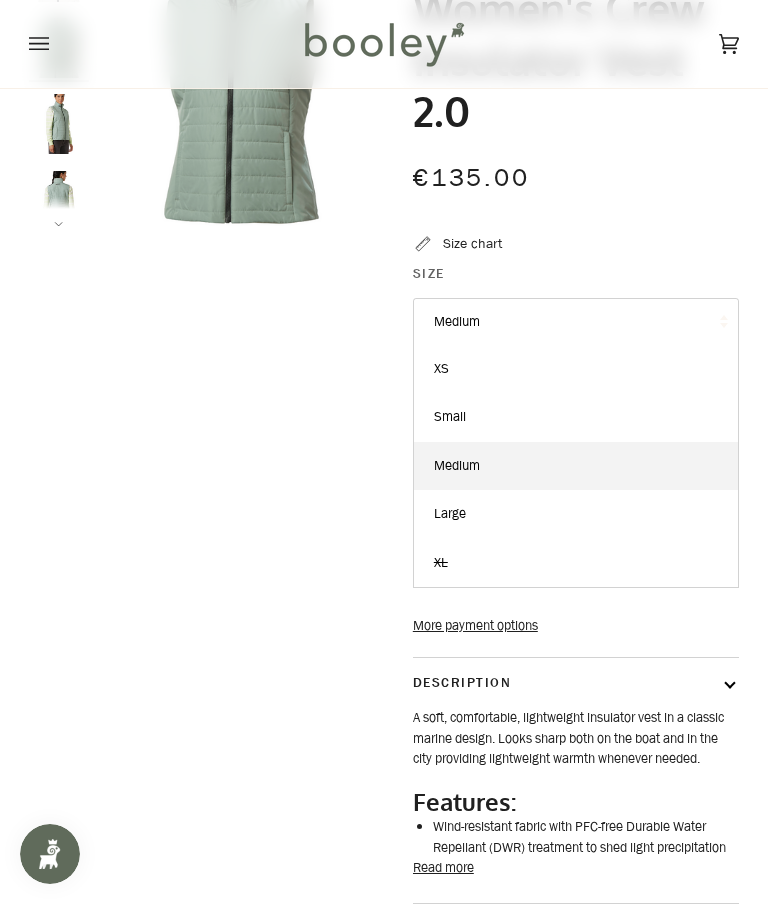 click on "€135.00
Sale
•
Save" at bounding box center [576, 177] 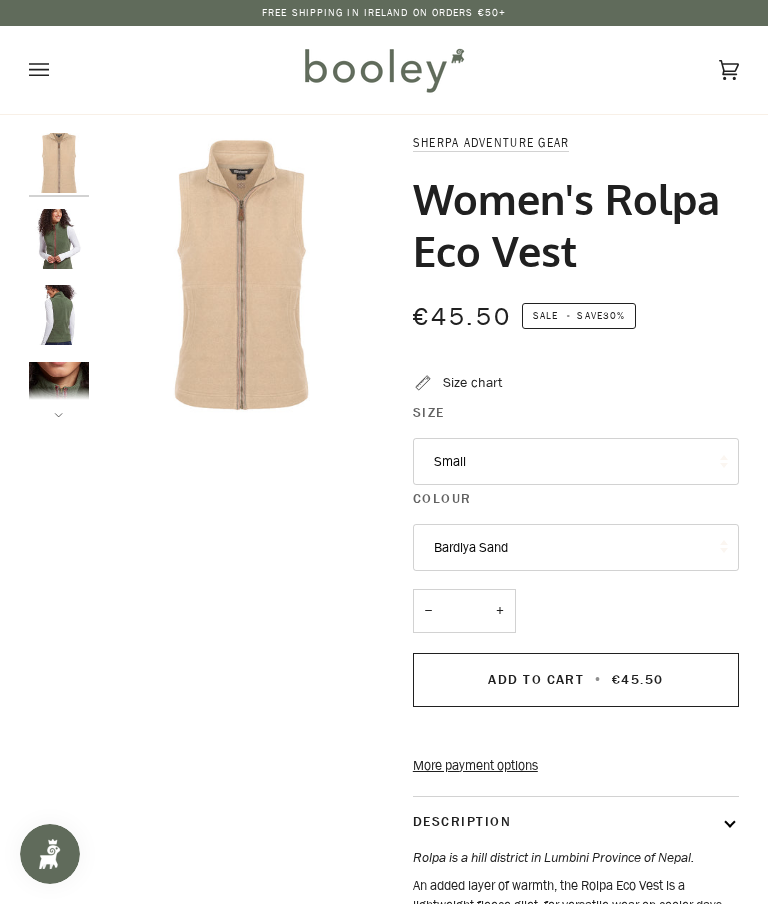 scroll, scrollTop: 0, scrollLeft: 0, axis: both 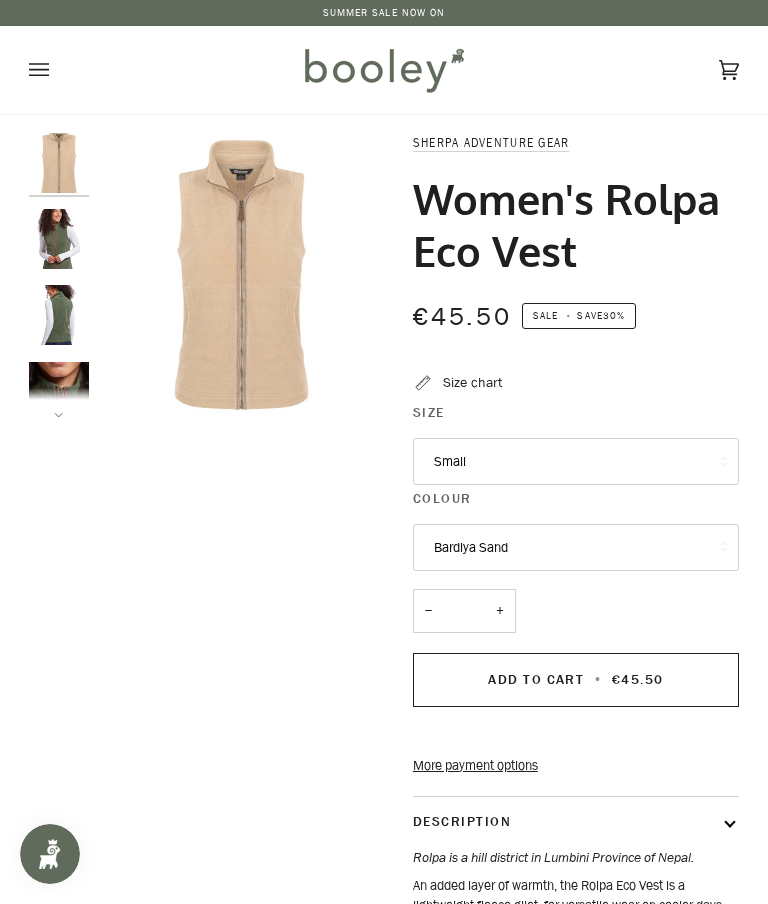 click at bounding box center (59, 239) 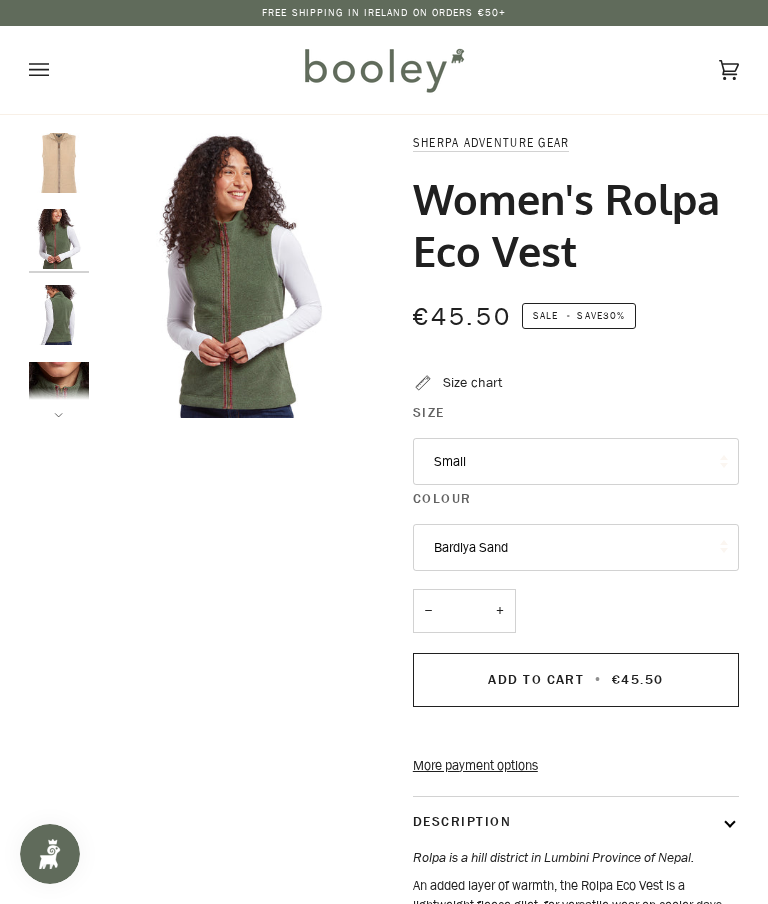 click on "Bardiya Sand" at bounding box center [576, 548] 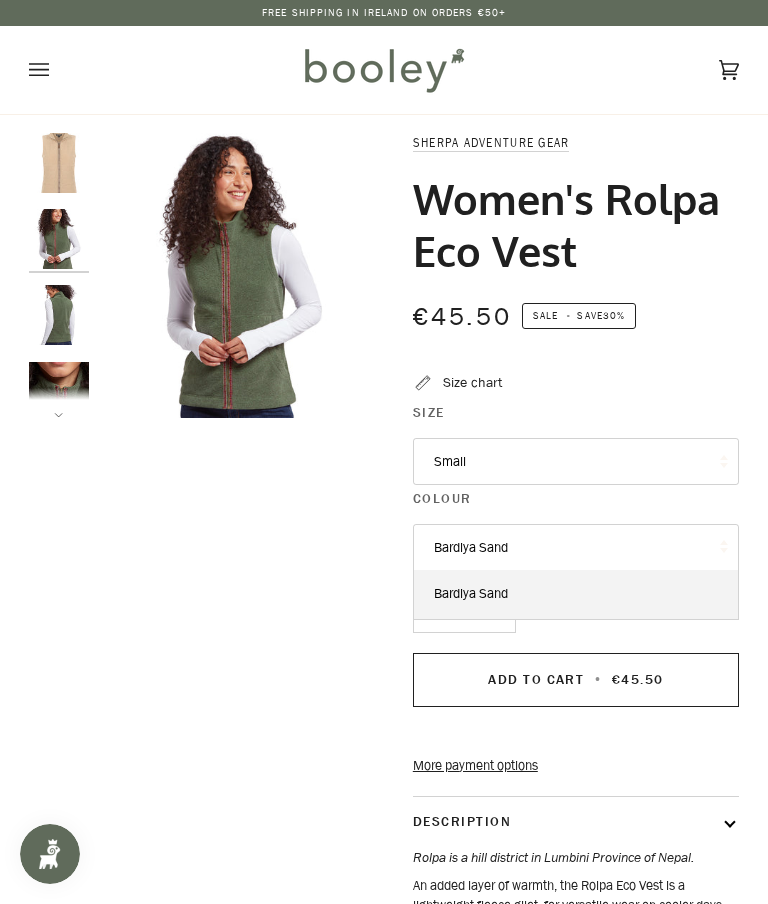 click on "Zoom
Zoom
Zoom" at bounding box center [384, 614] 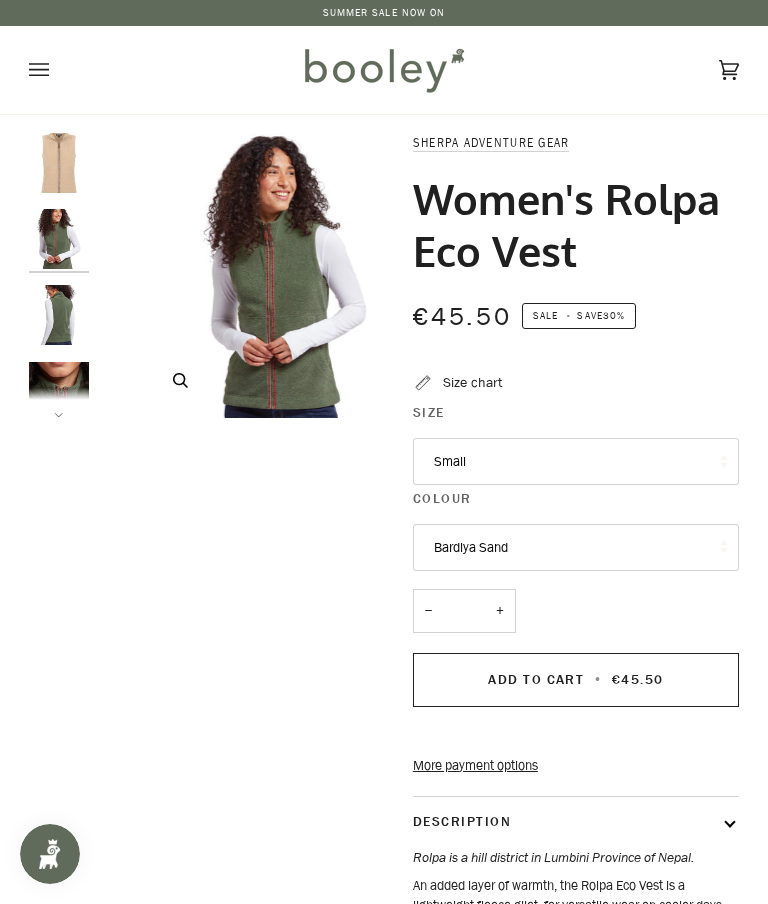scroll, scrollTop: 24, scrollLeft: 0, axis: vertical 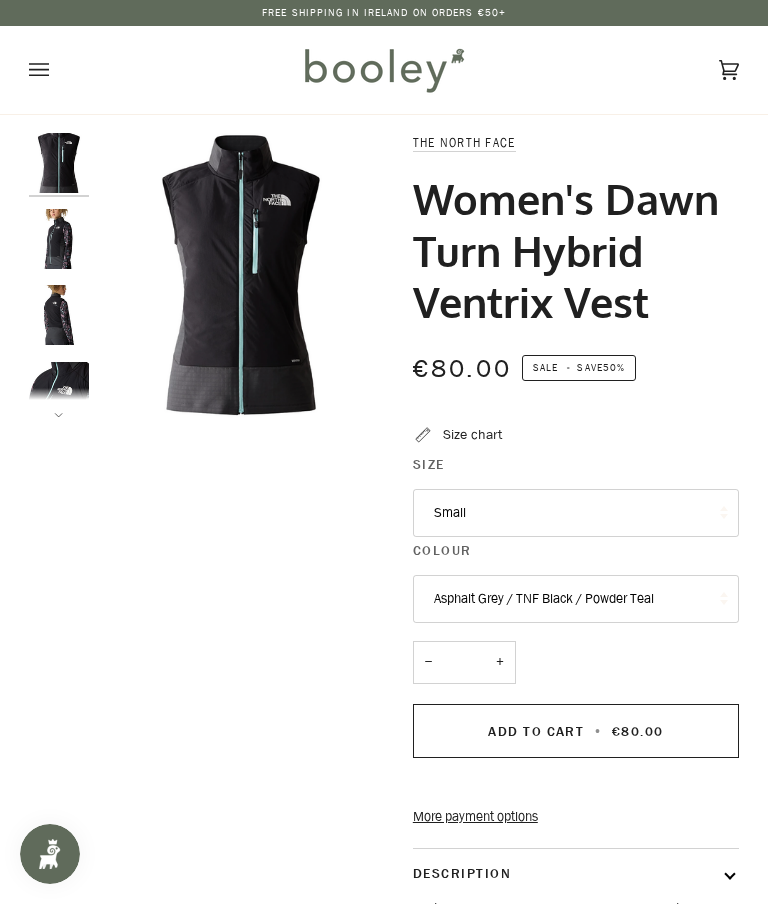 click at bounding box center [59, 315] 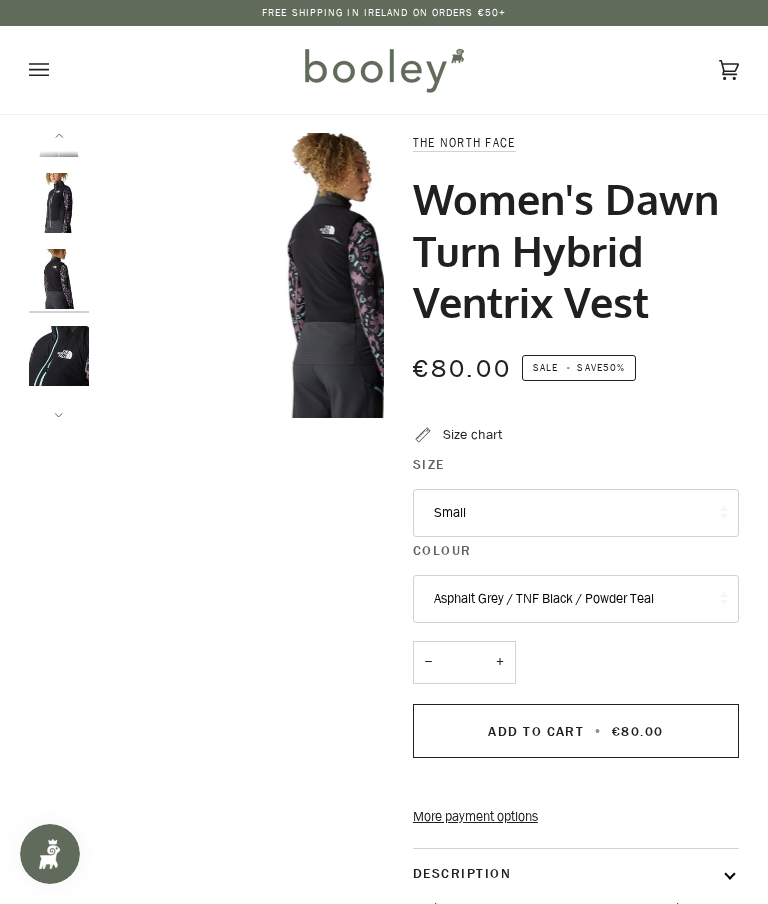 scroll, scrollTop: 39, scrollLeft: 0, axis: vertical 